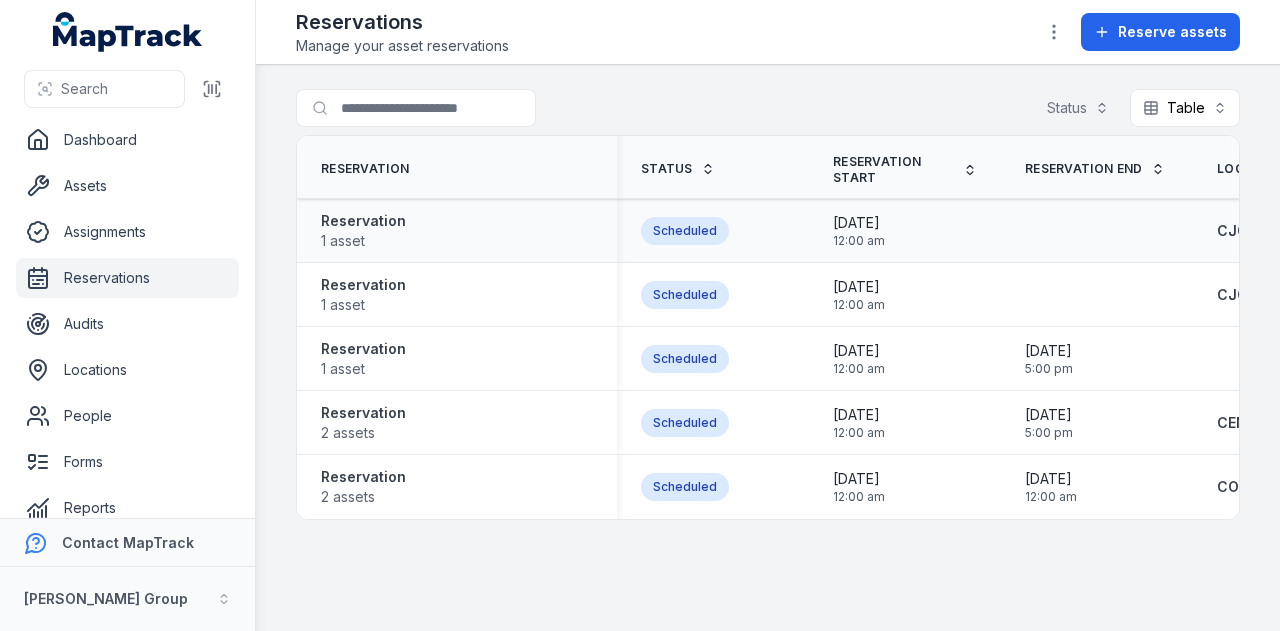 scroll, scrollTop: 0, scrollLeft: 0, axis: both 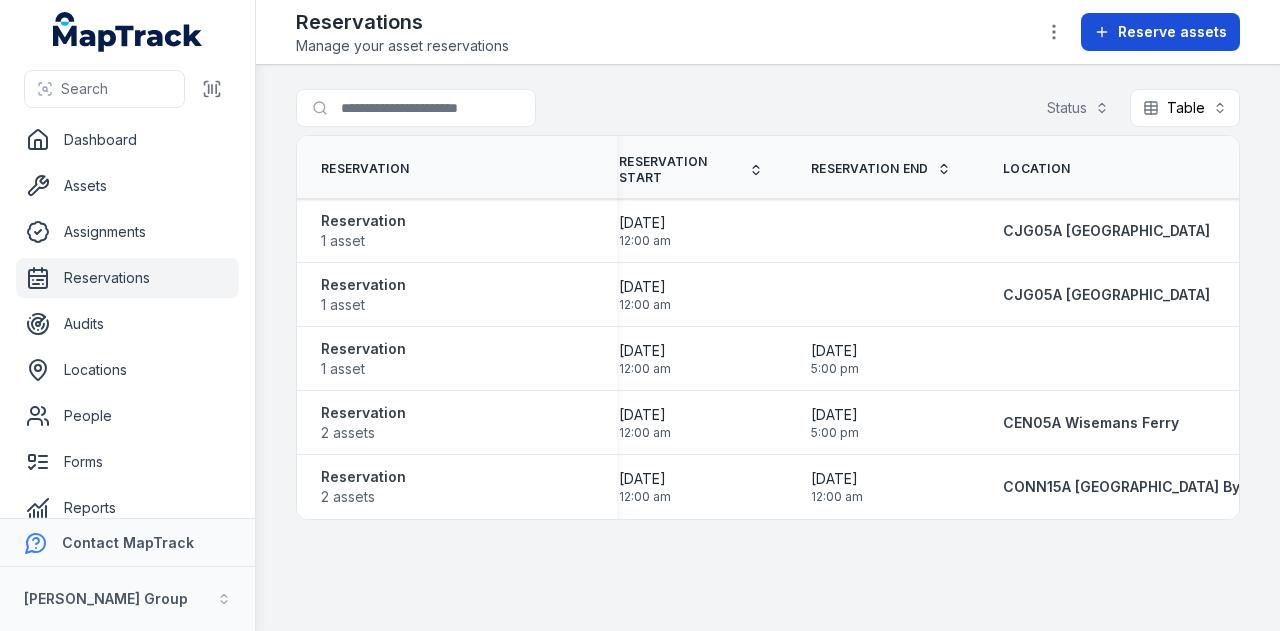 click on "Reserve assets" at bounding box center [1160, 32] 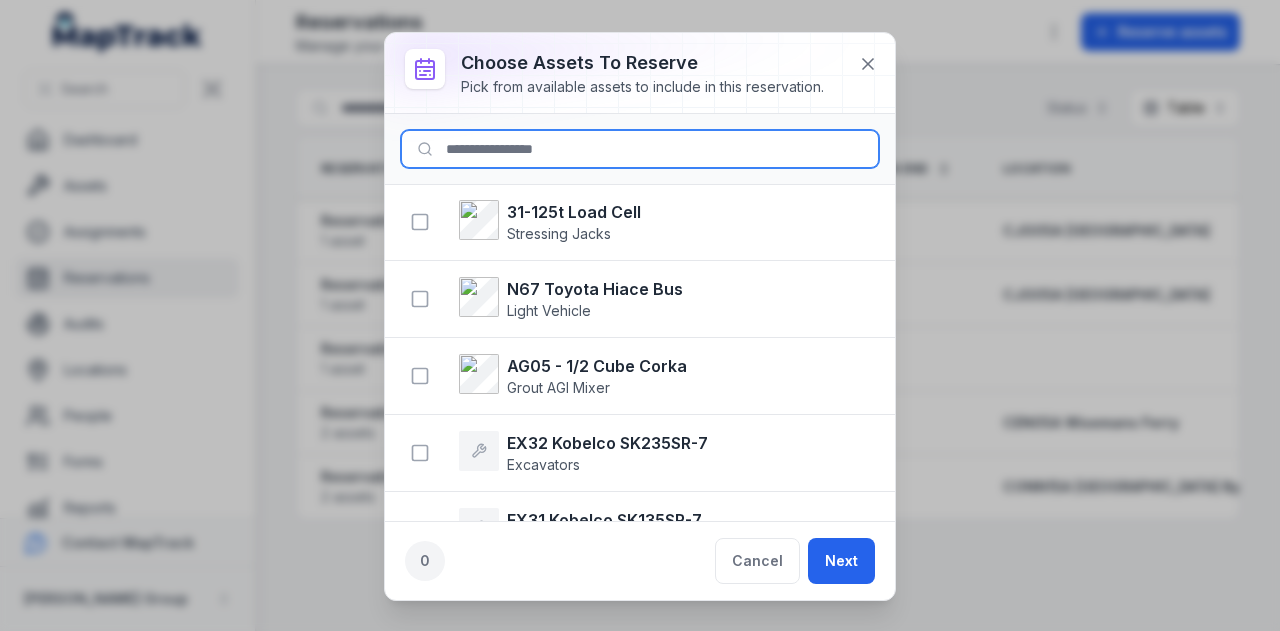 click at bounding box center (640, 149) 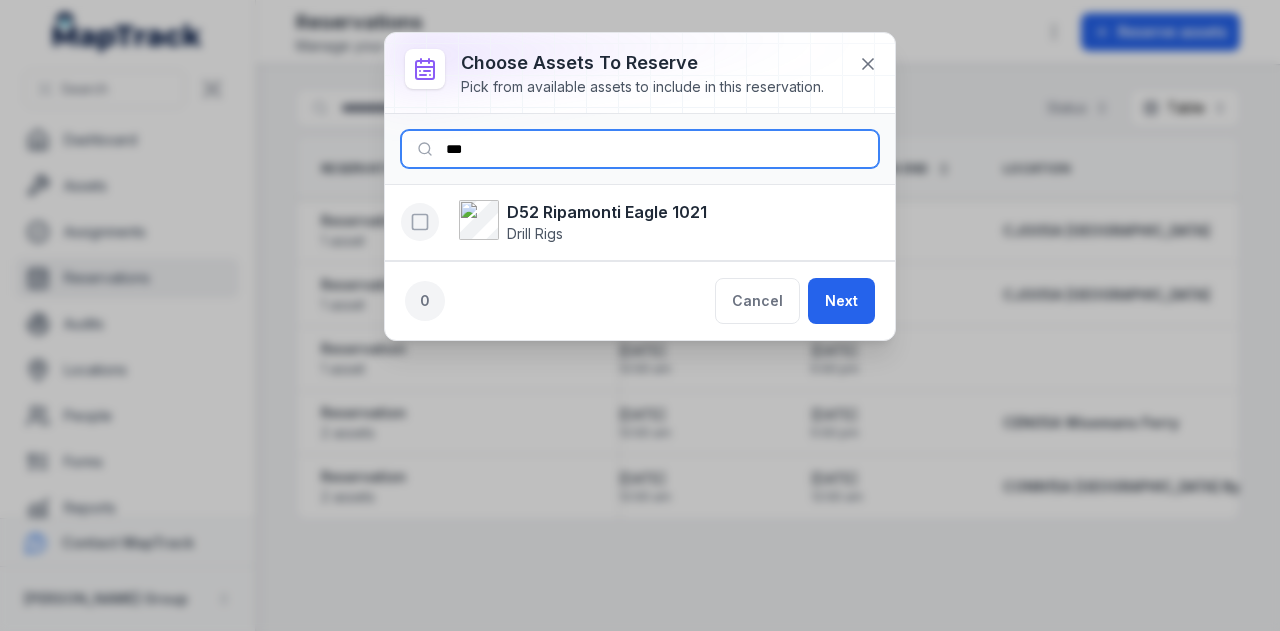type on "***" 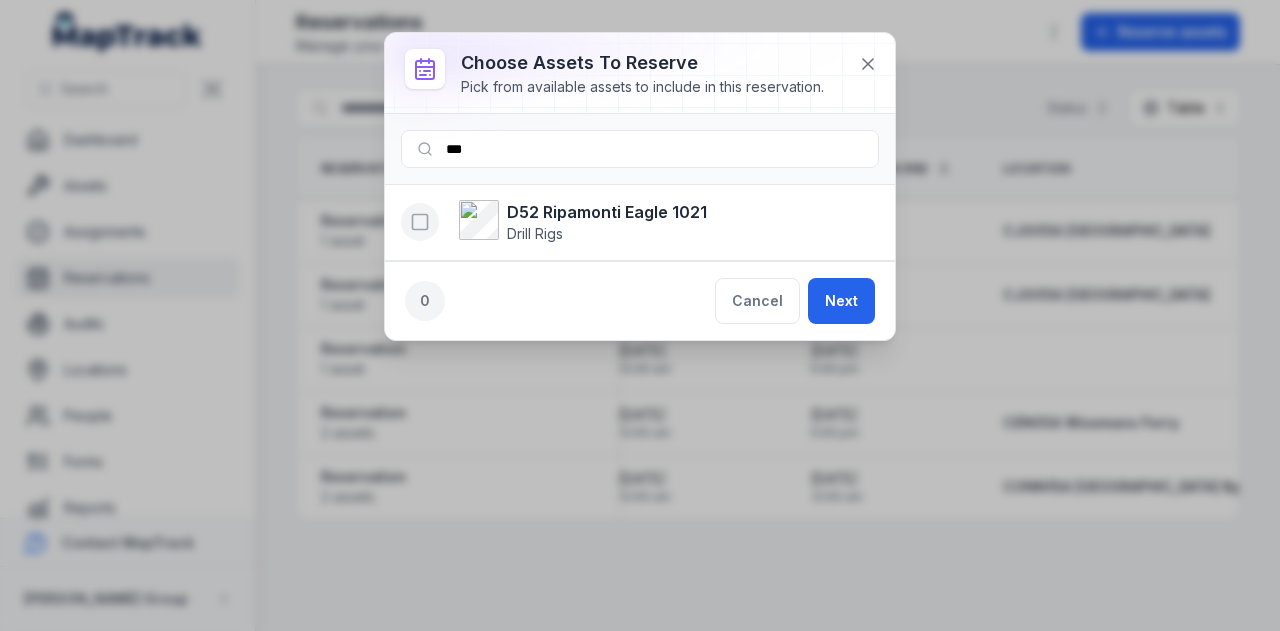 click 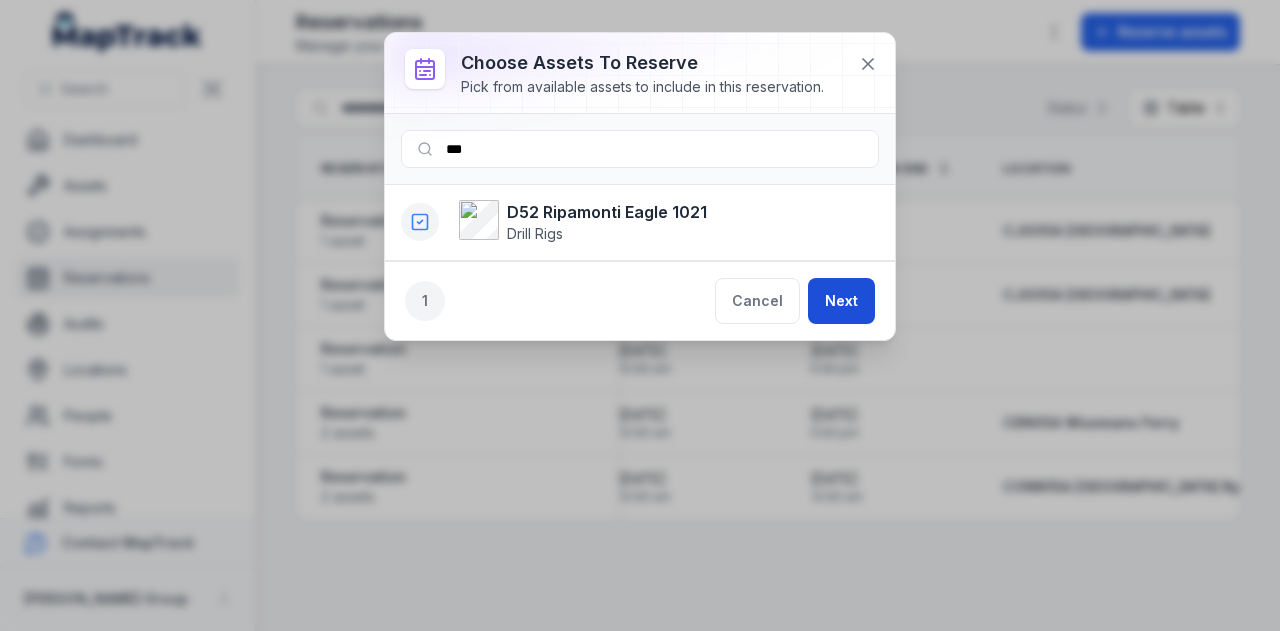 click on "Next" at bounding box center [841, 301] 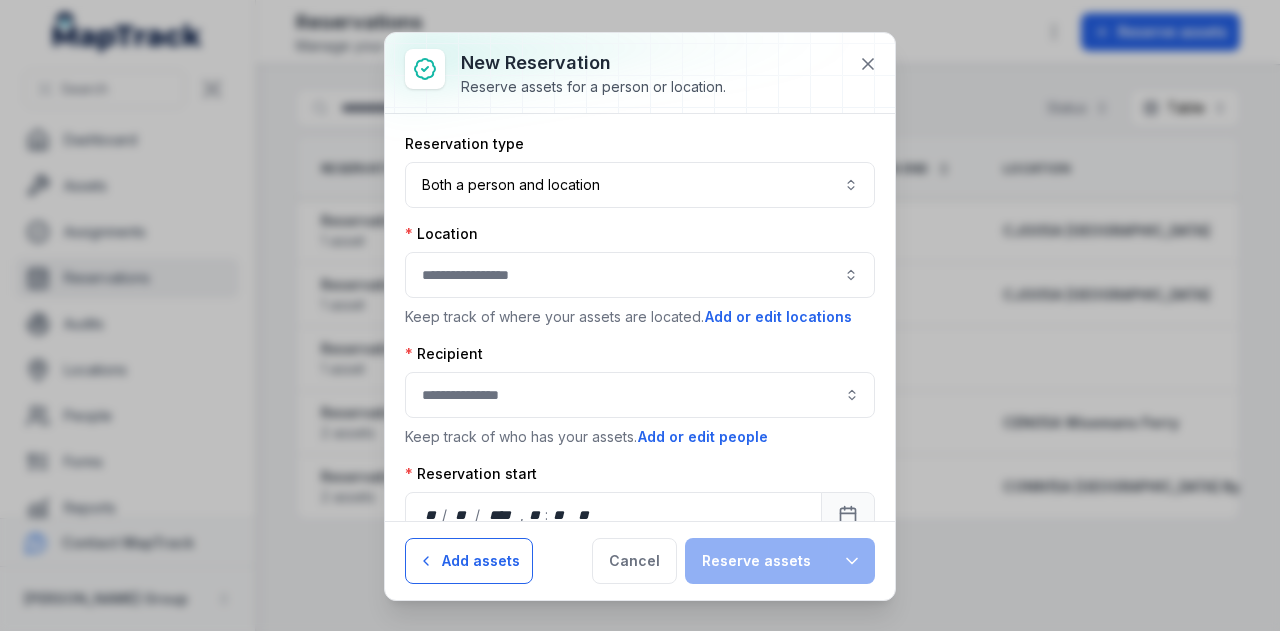 click on "Add assets" at bounding box center [469, 561] 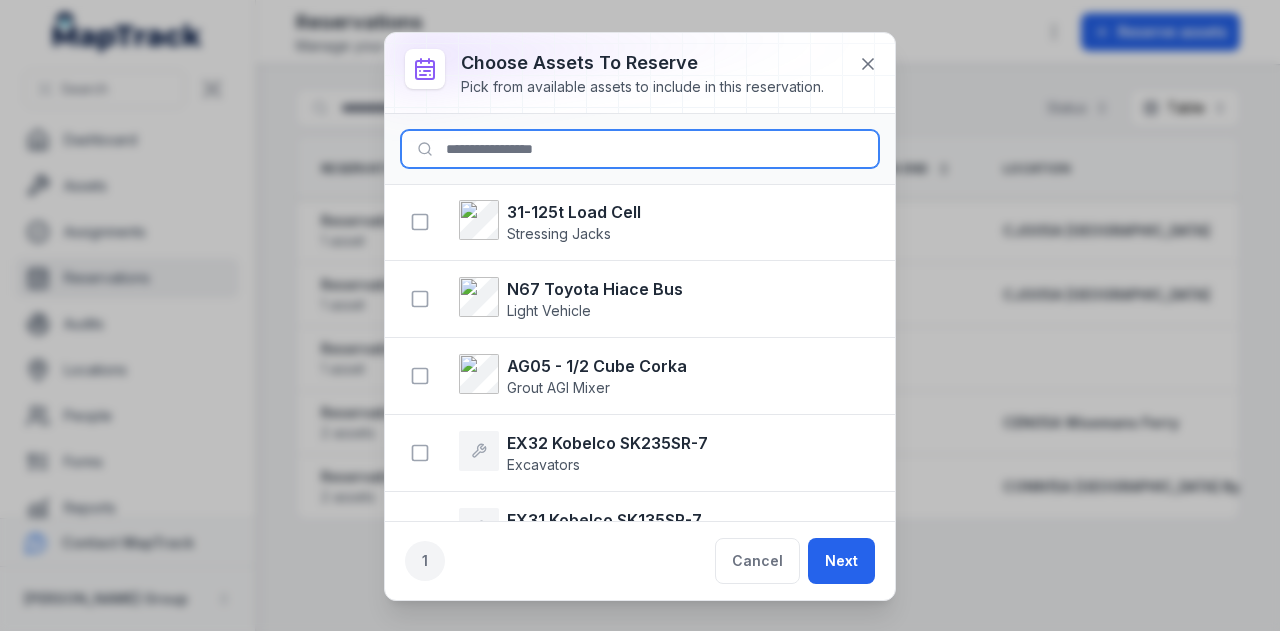 click at bounding box center (640, 149) 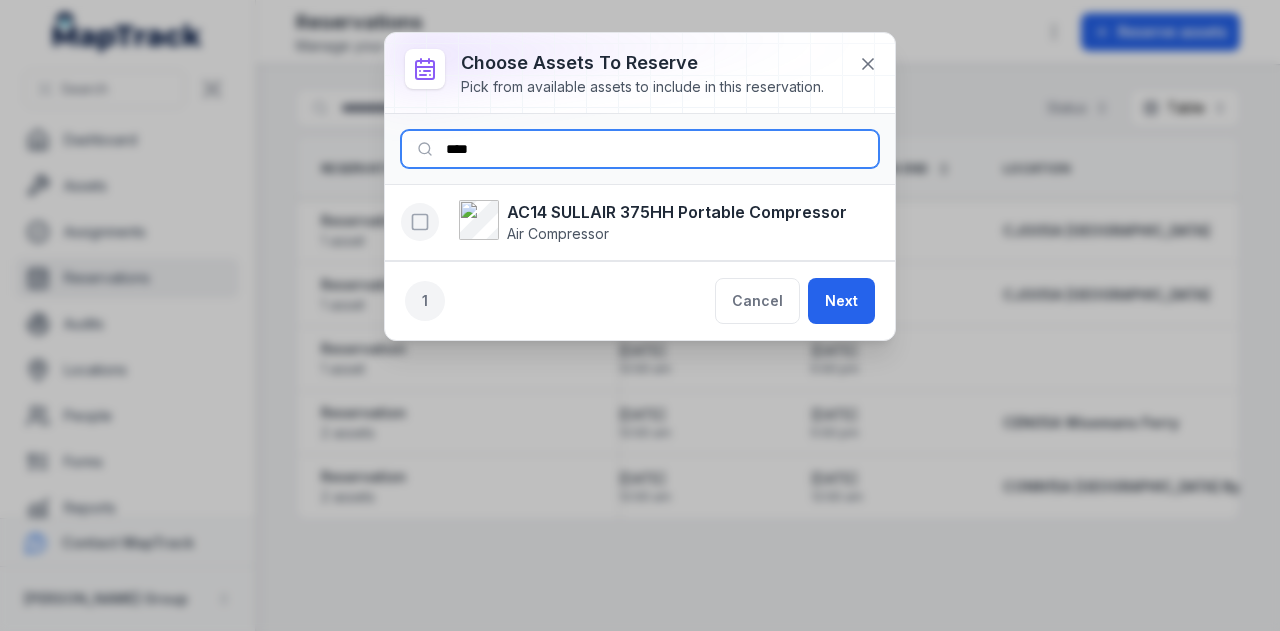 type on "****" 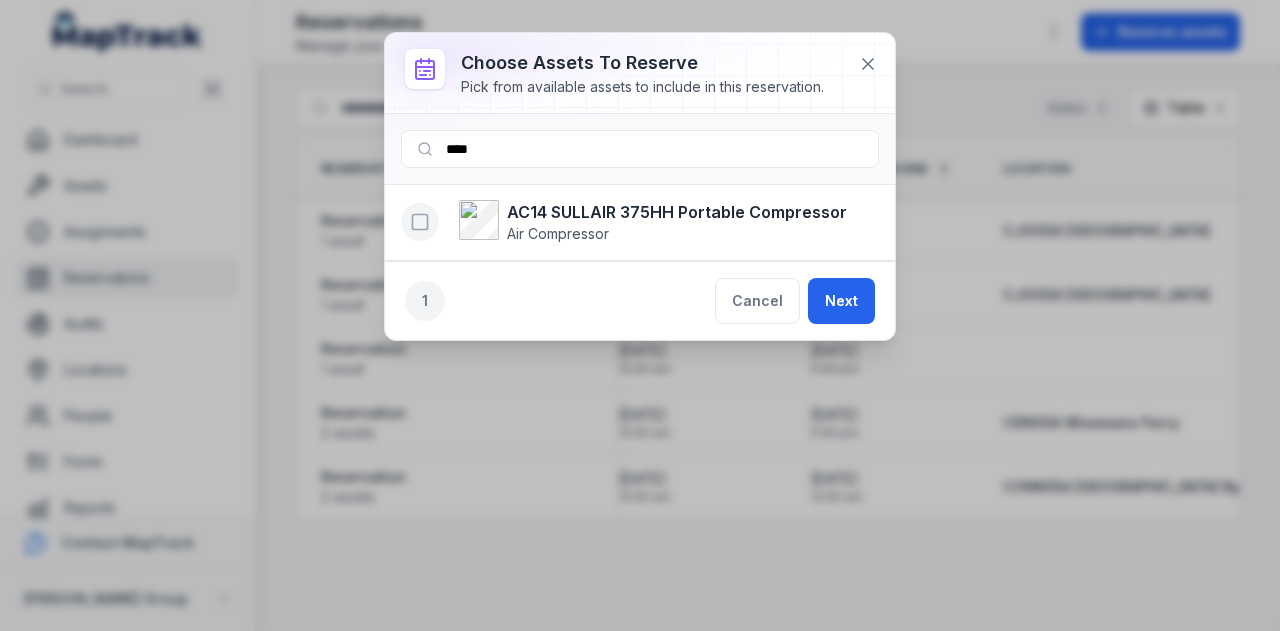 click 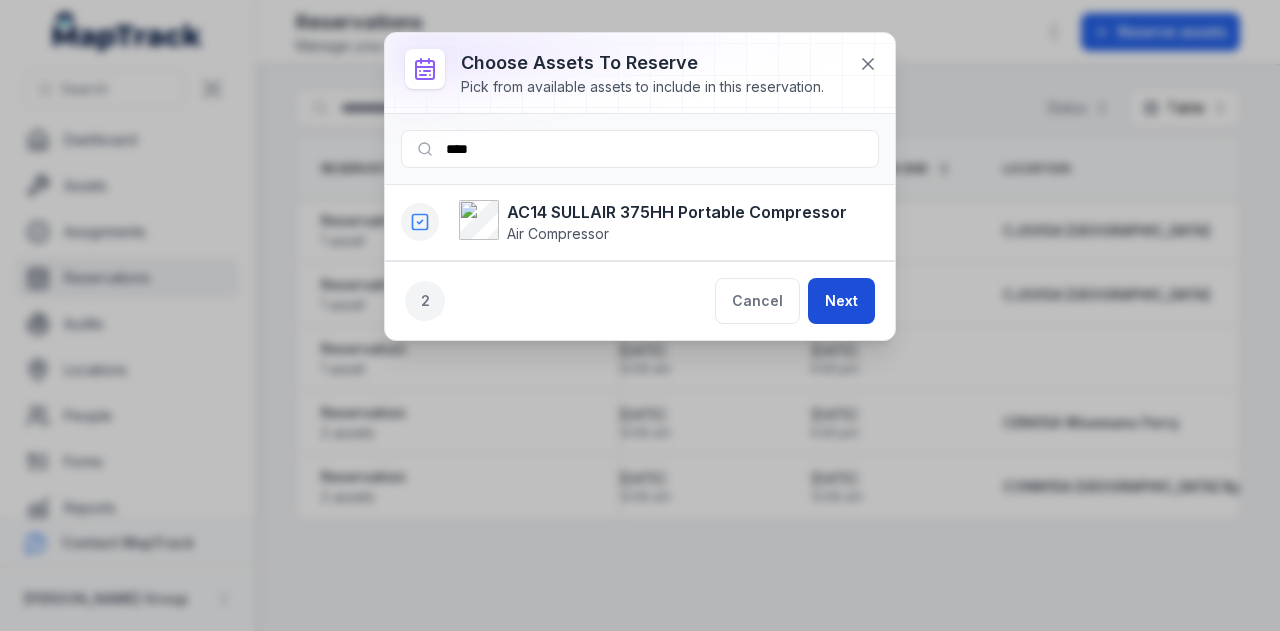 click on "Next" at bounding box center (841, 301) 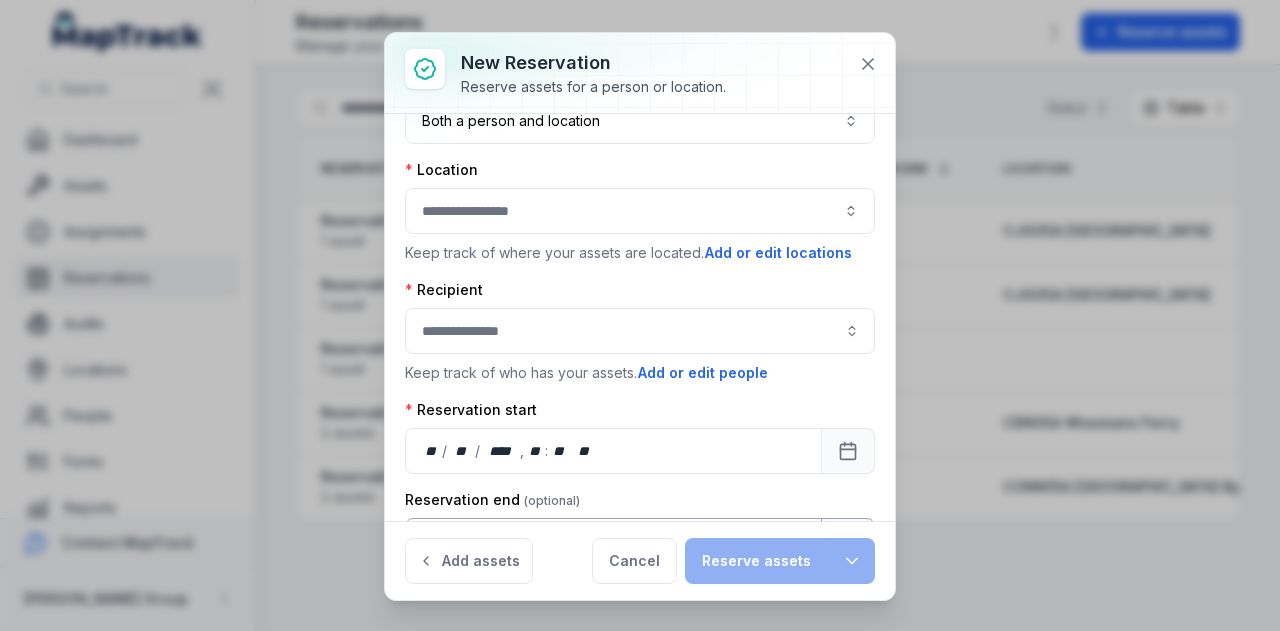 scroll, scrollTop: 0, scrollLeft: 0, axis: both 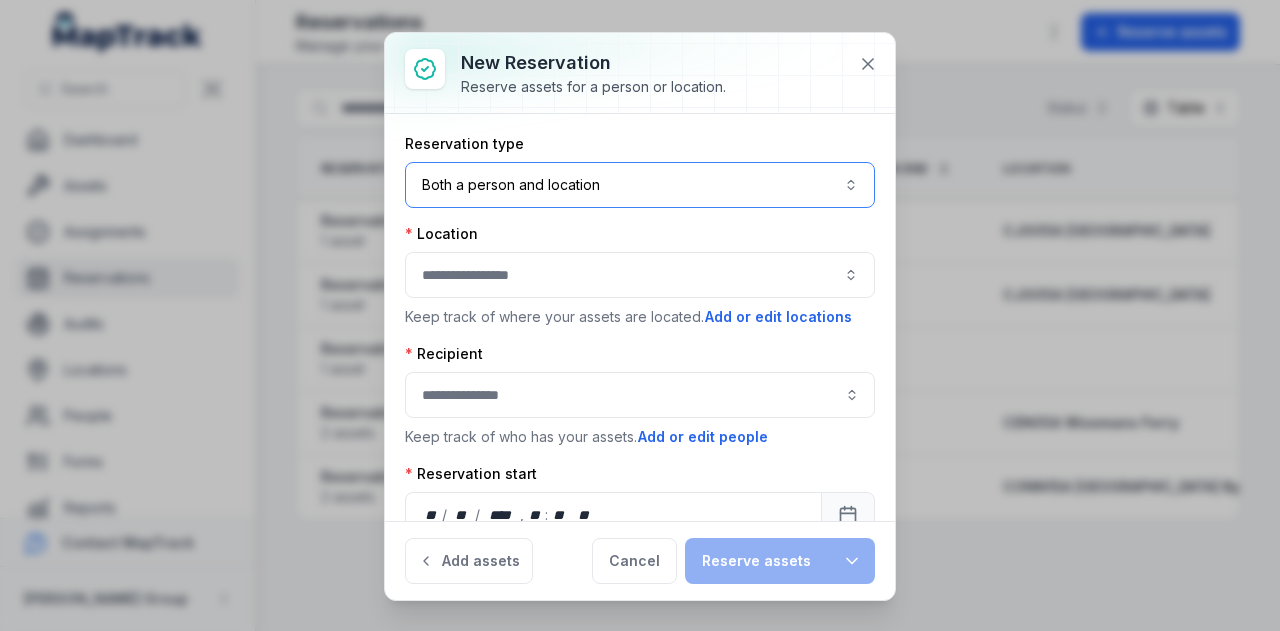 click on "Both a person and location ****" at bounding box center (640, 185) 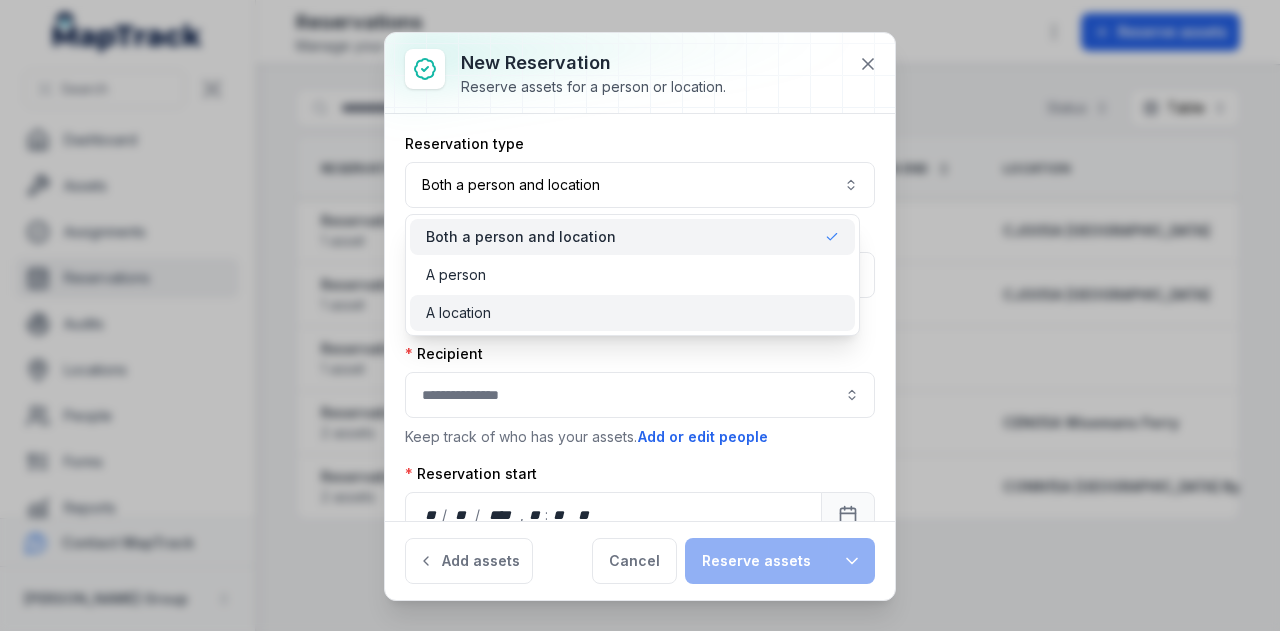 drag, startPoint x: 551, startPoint y: 321, endPoint x: 547, endPoint y: 287, distance: 34.234486 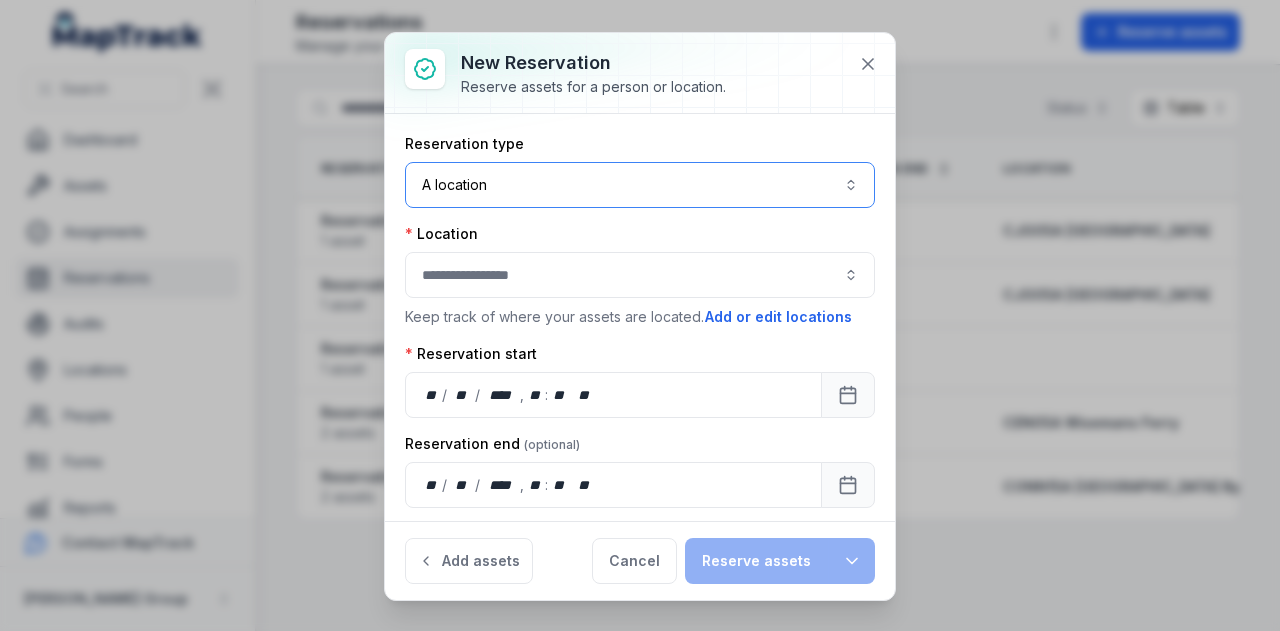 click at bounding box center (640, 275) 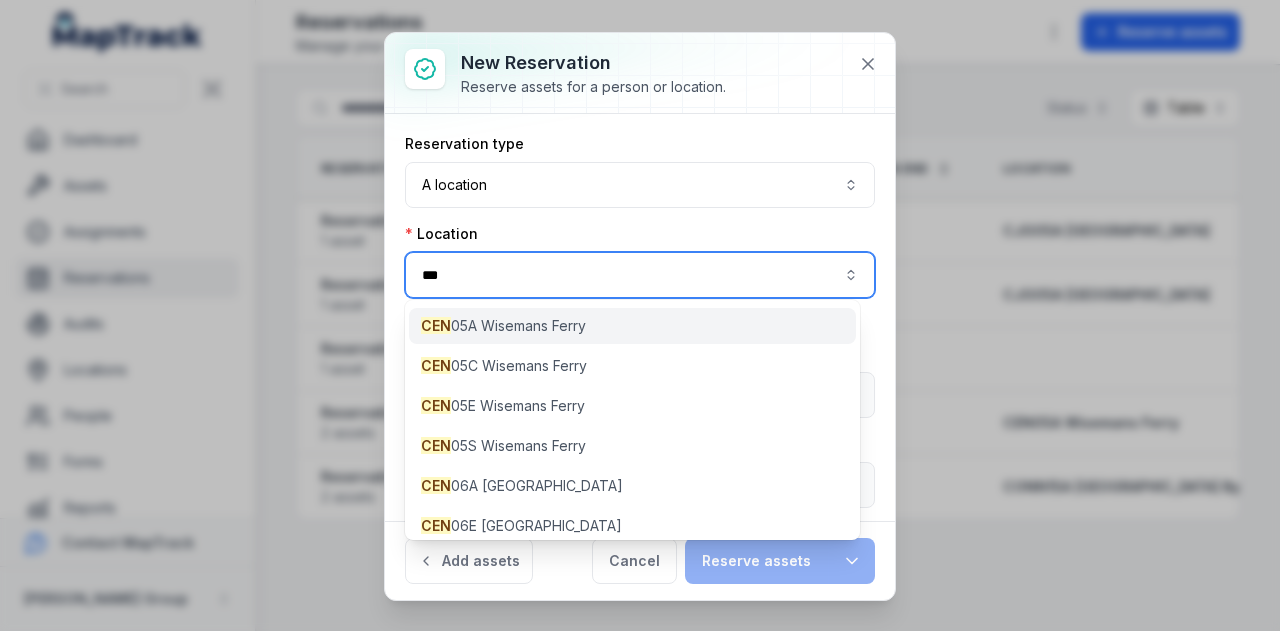 type on "***" 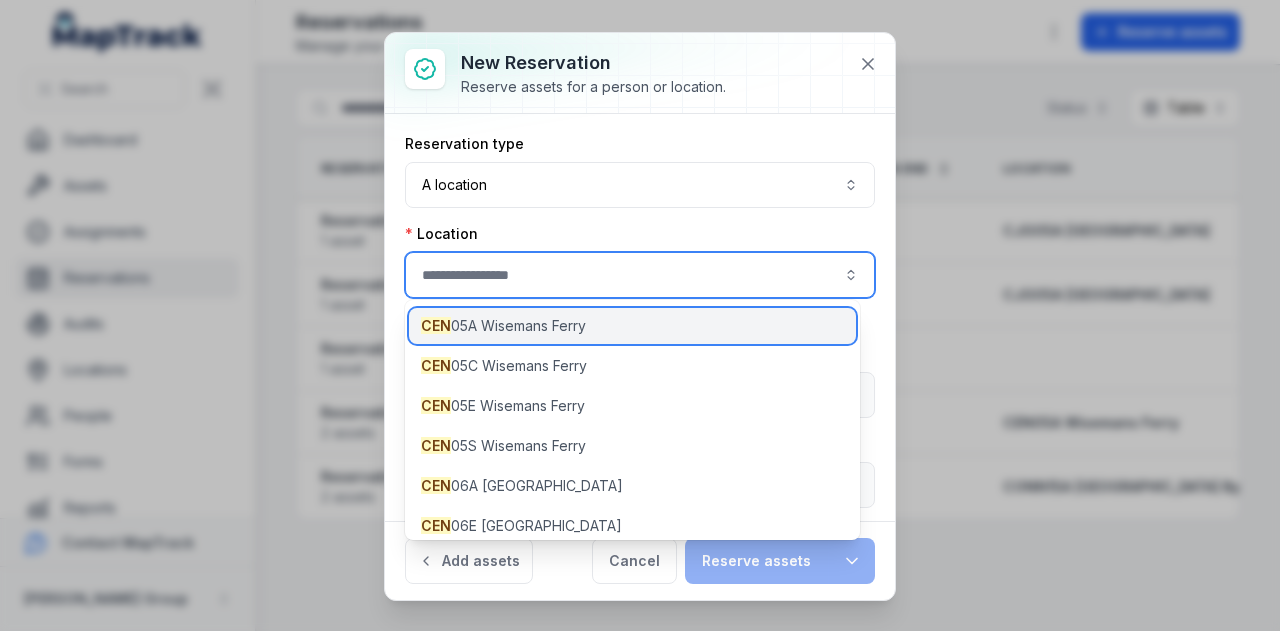 click on "CEN 05A Wisemans Ferry" at bounding box center [503, 326] 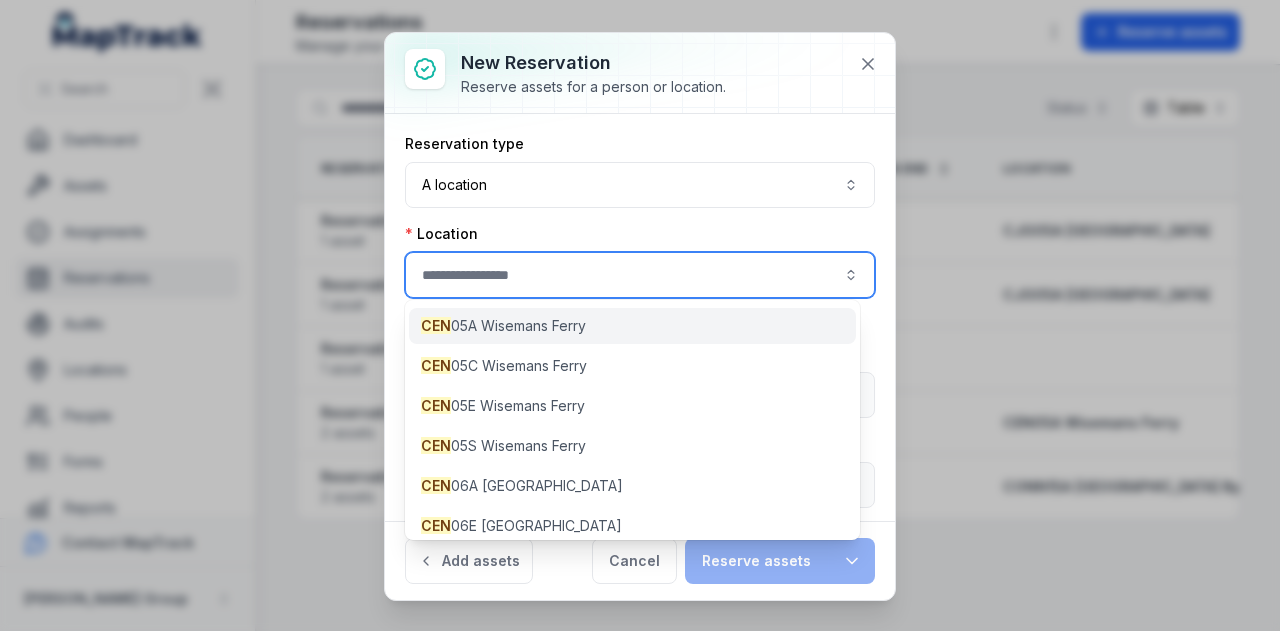 type on "**********" 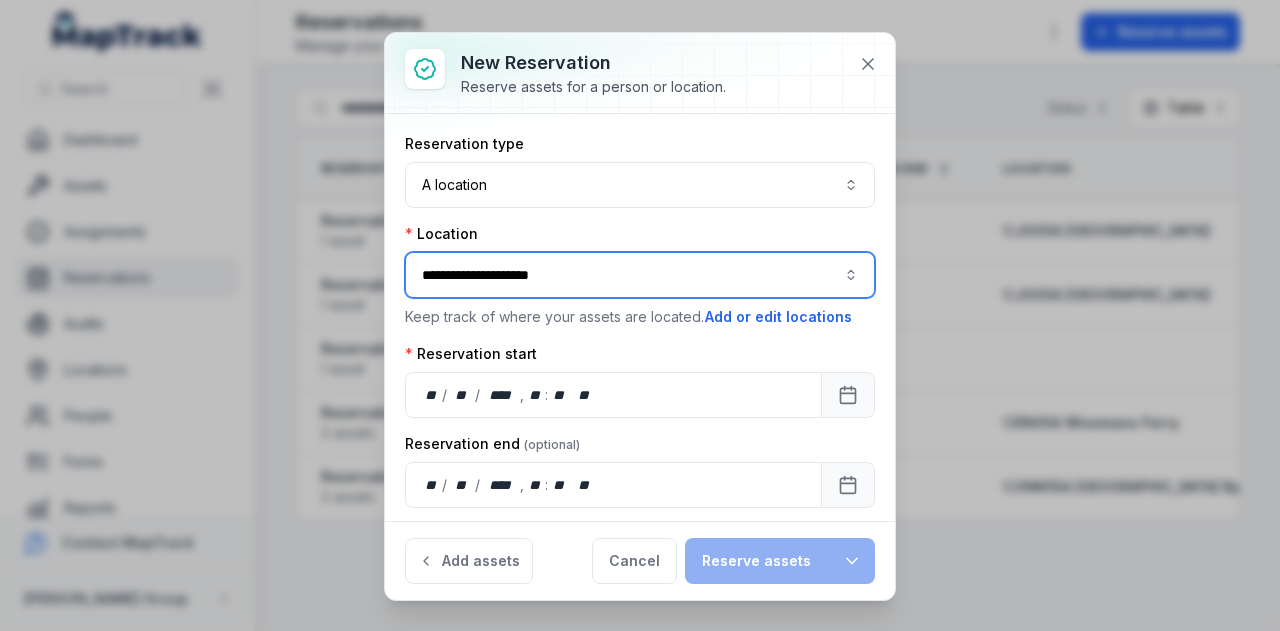 scroll, scrollTop: 42, scrollLeft: 0, axis: vertical 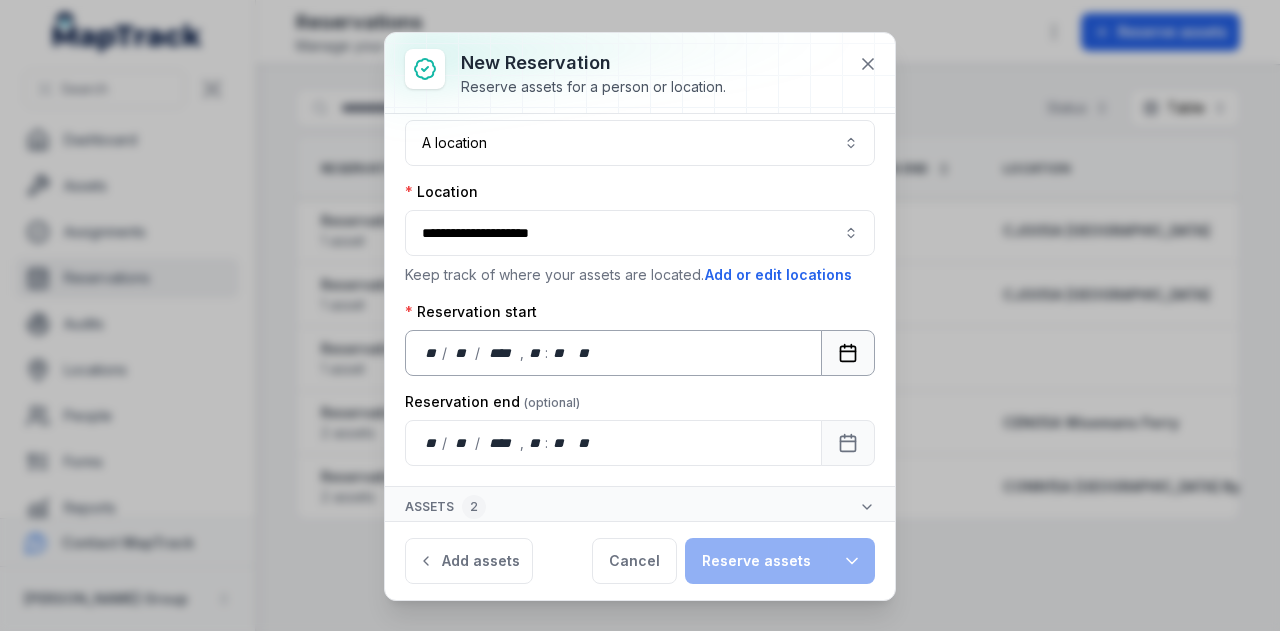 click 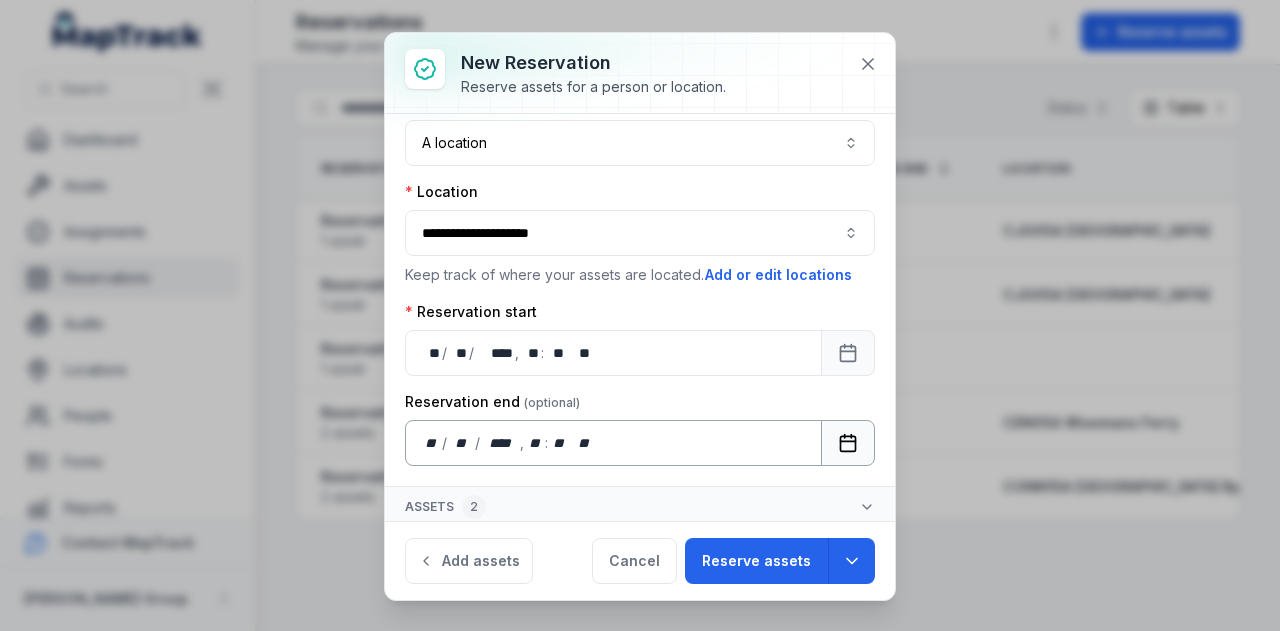 click 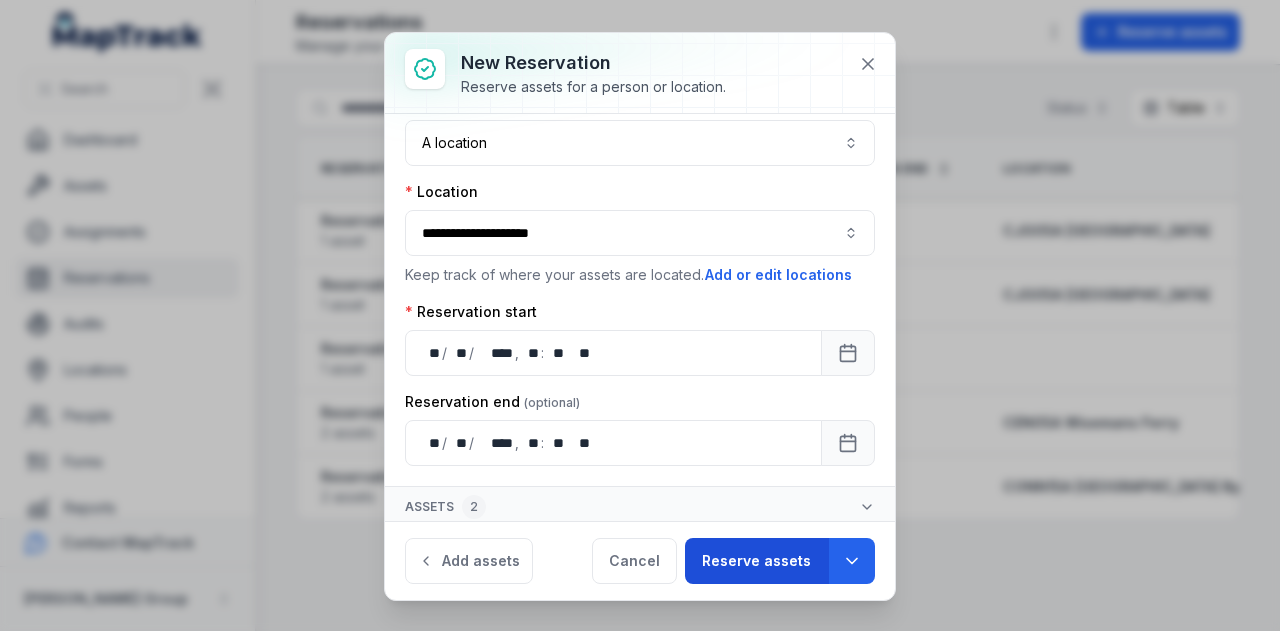 click on "Reserve assets" at bounding box center [756, 561] 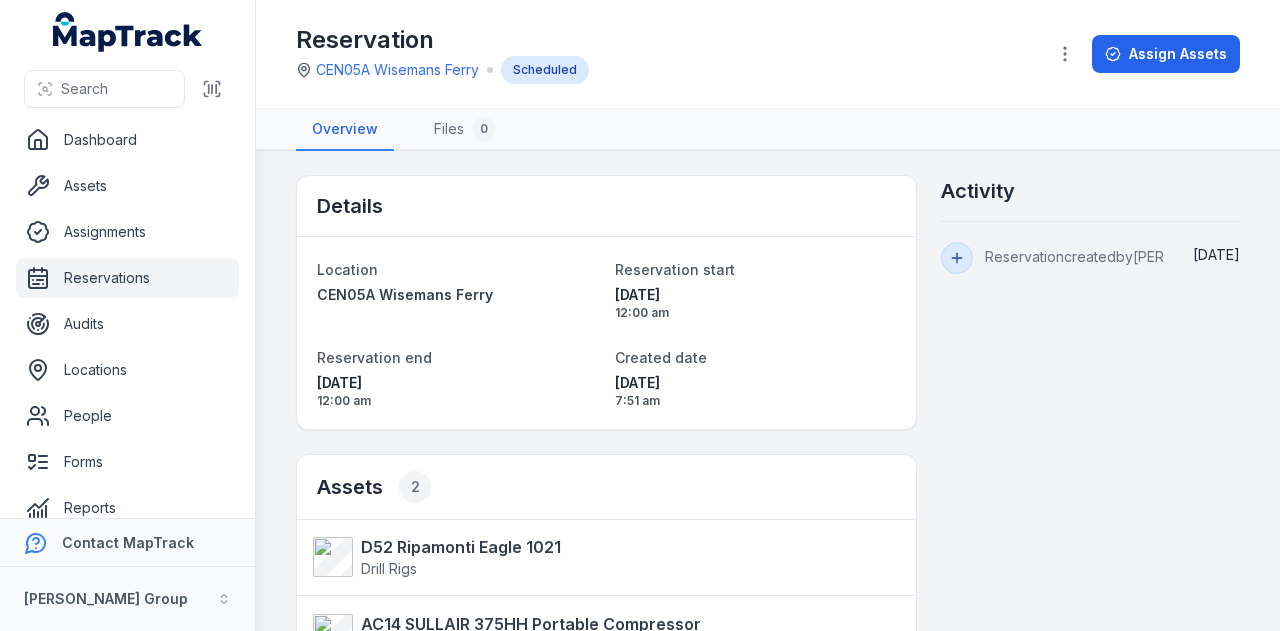 click on "Reservations" at bounding box center (127, 278) 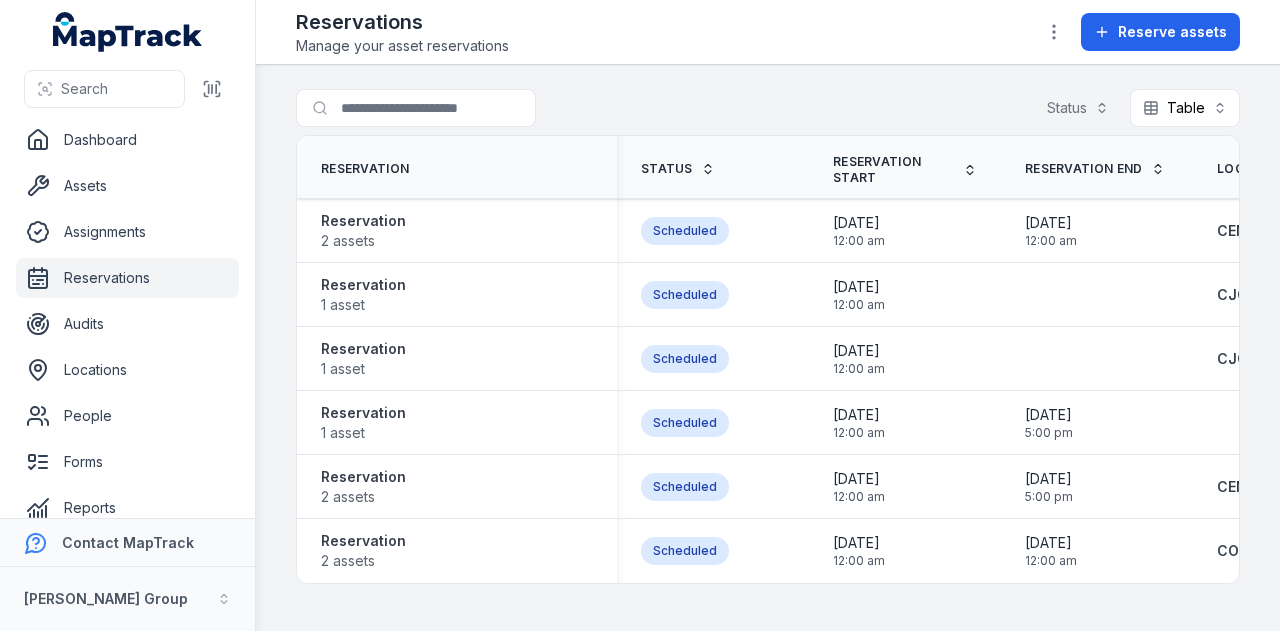 scroll, scrollTop: 0, scrollLeft: 0, axis: both 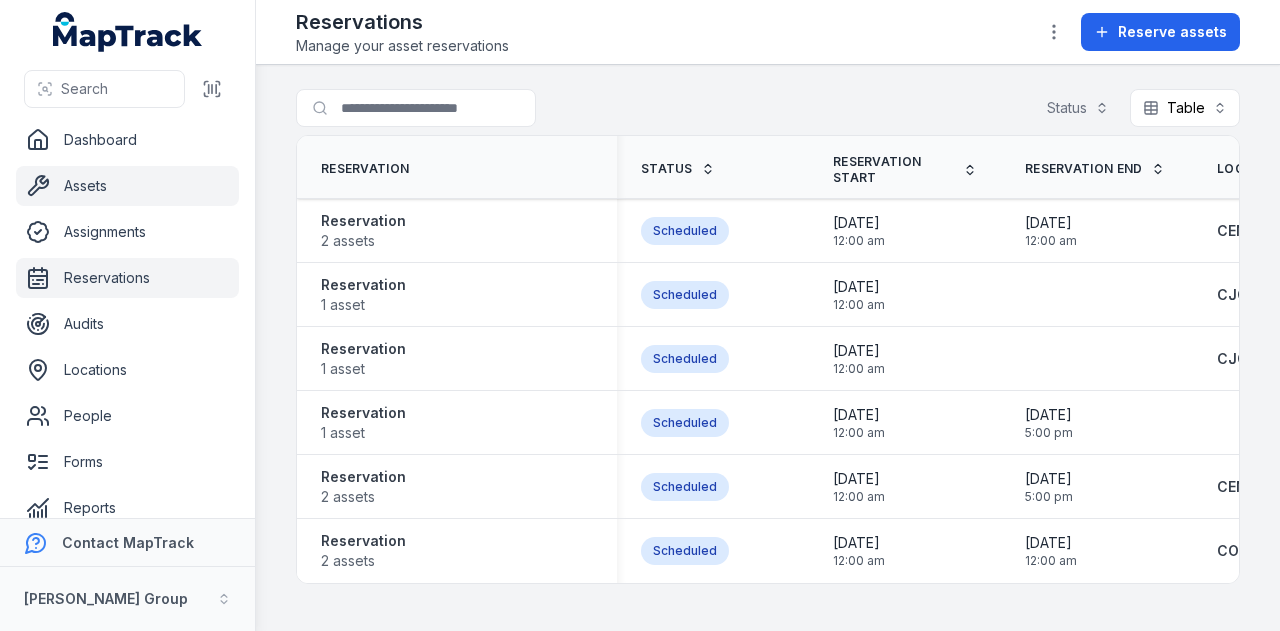 click on "Assets" at bounding box center (127, 186) 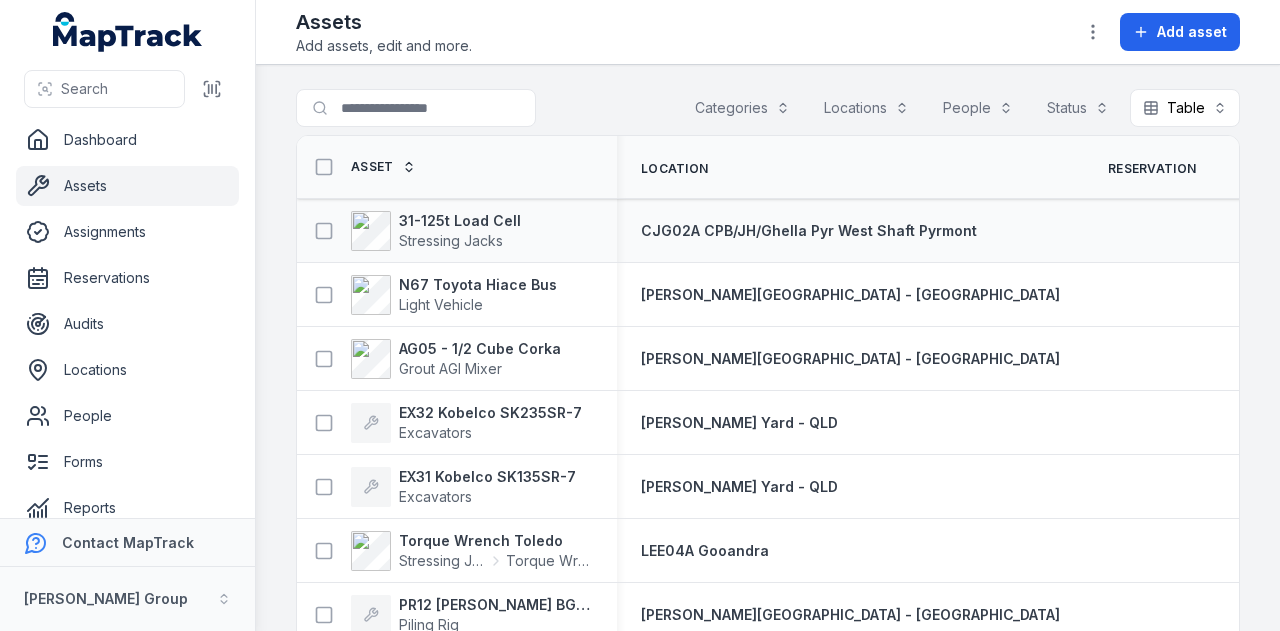 scroll, scrollTop: 0, scrollLeft: 0, axis: both 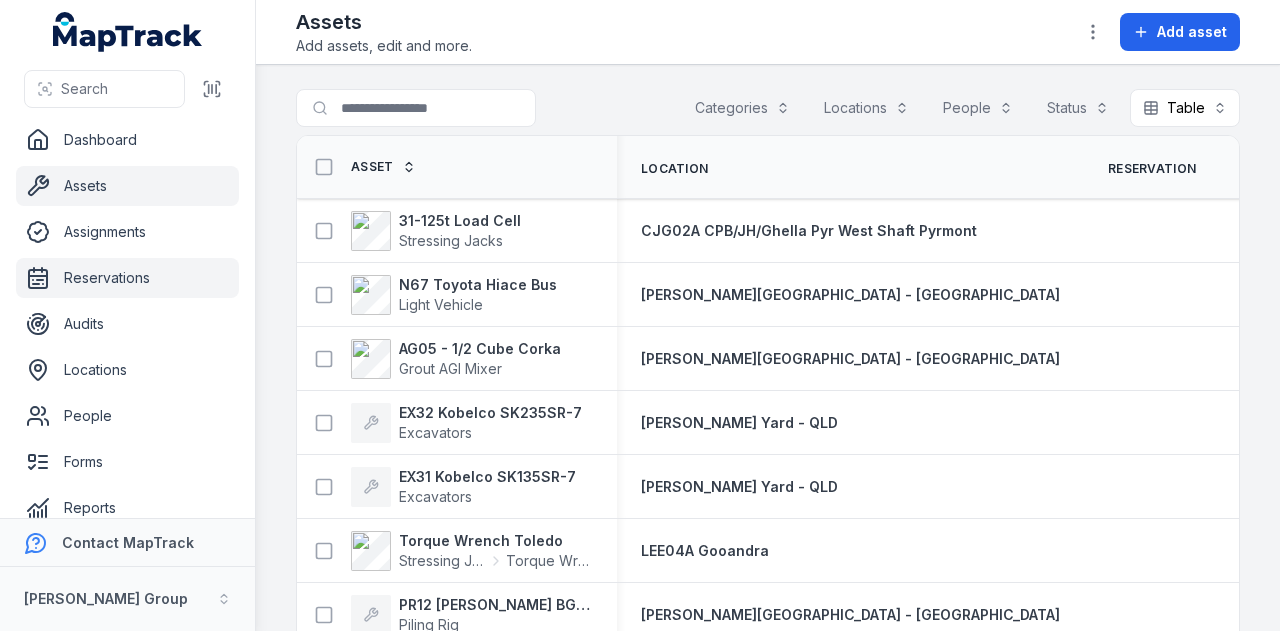 click on "Reservations" at bounding box center (127, 278) 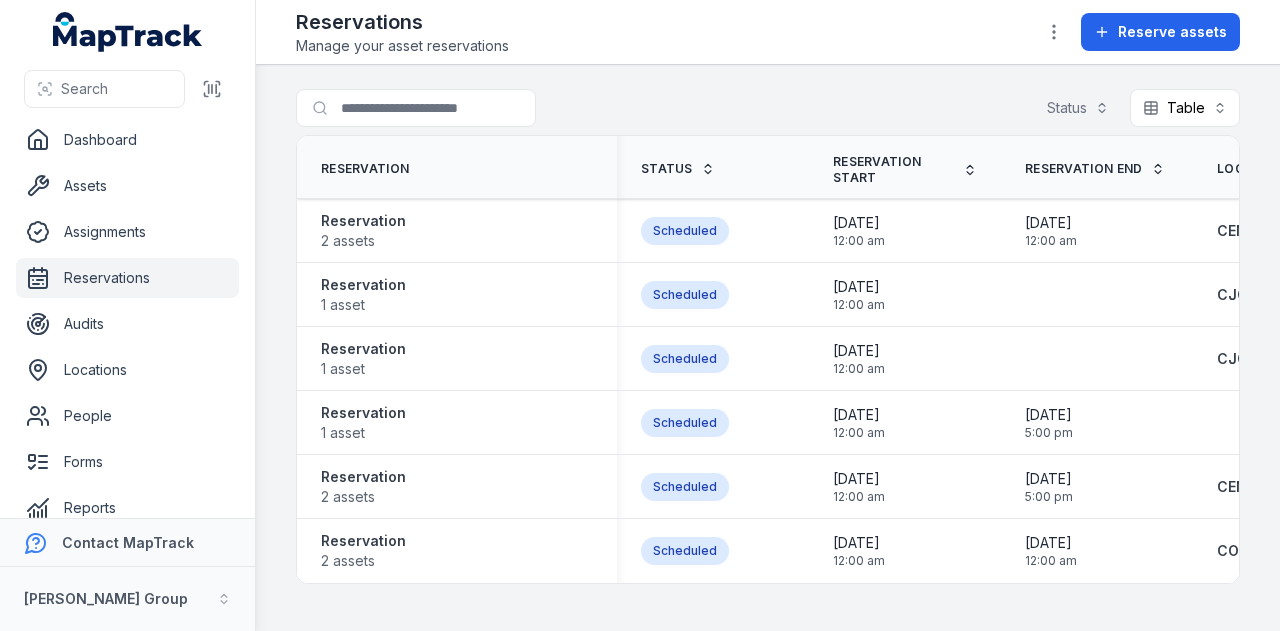 scroll, scrollTop: 0, scrollLeft: 0, axis: both 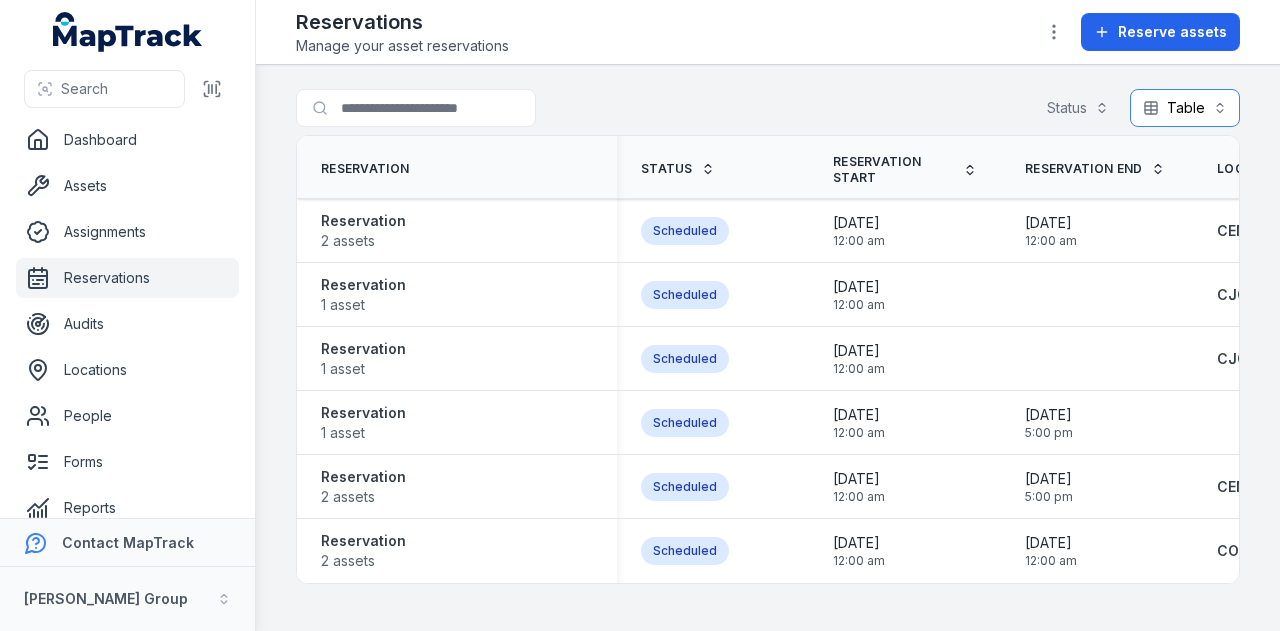 click on "Table *****" at bounding box center [1185, 108] 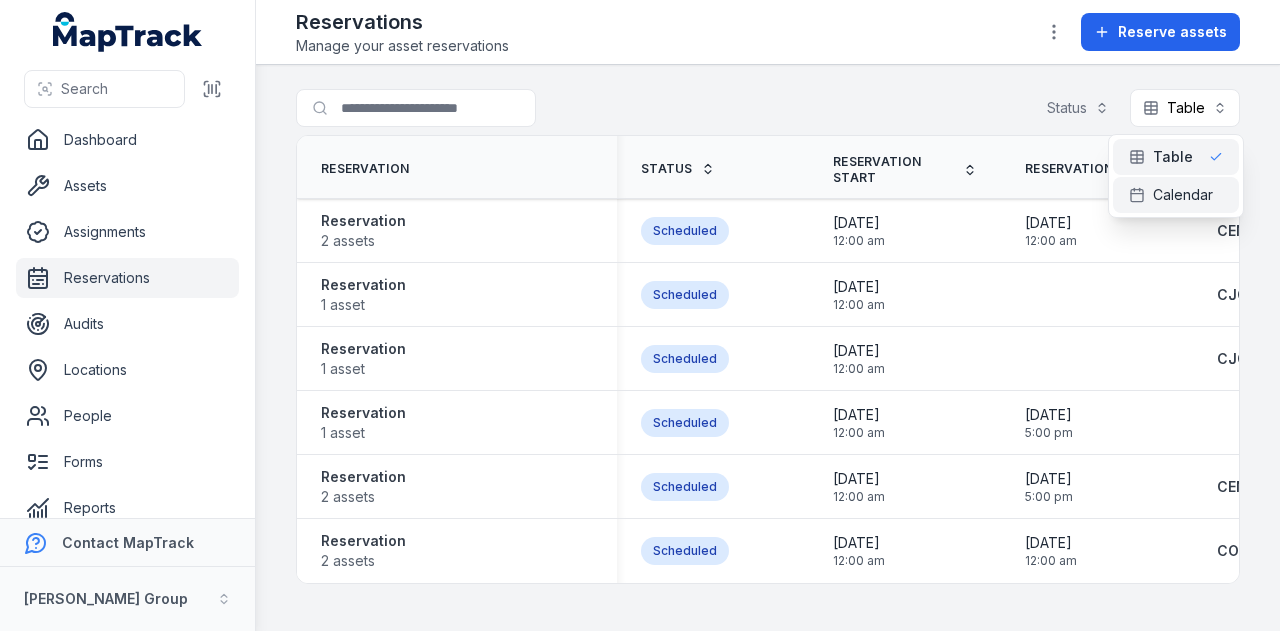 click on "Calendar" at bounding box center [1183, 195] 